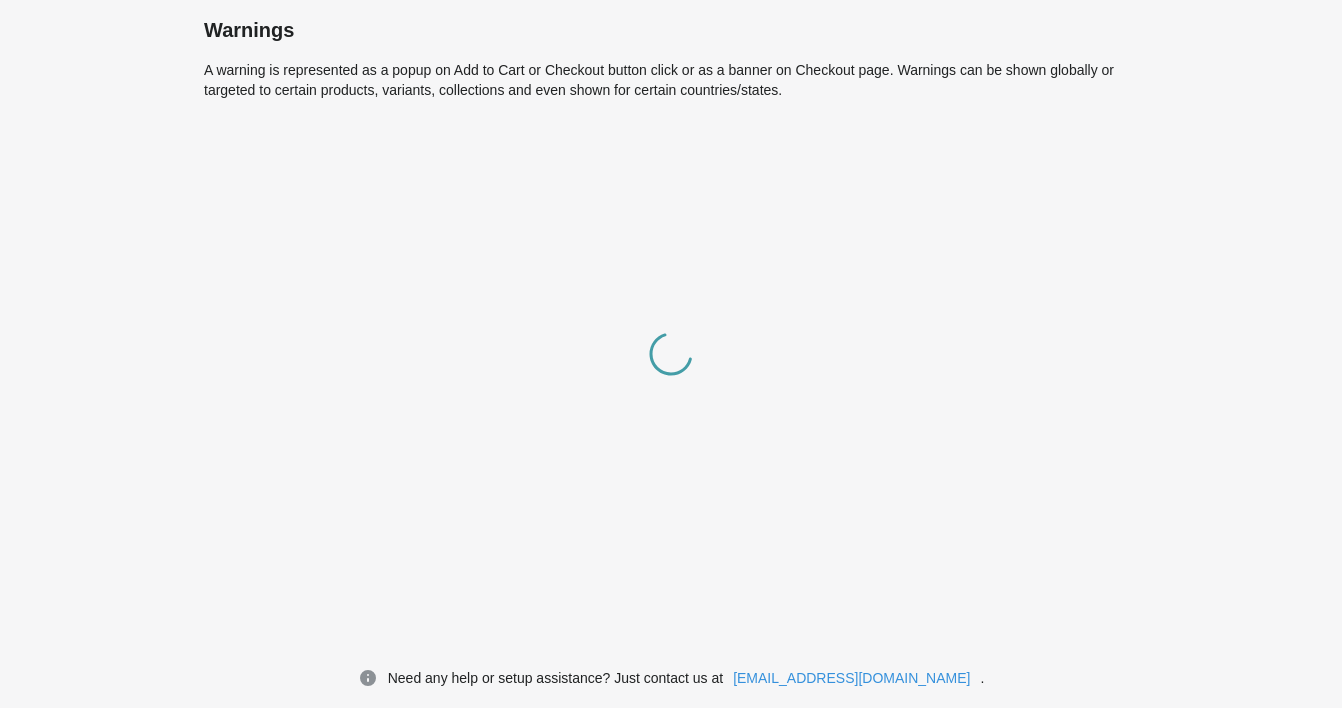 scroll, scrollTop: 0, scrollLeft: 0, axis: both 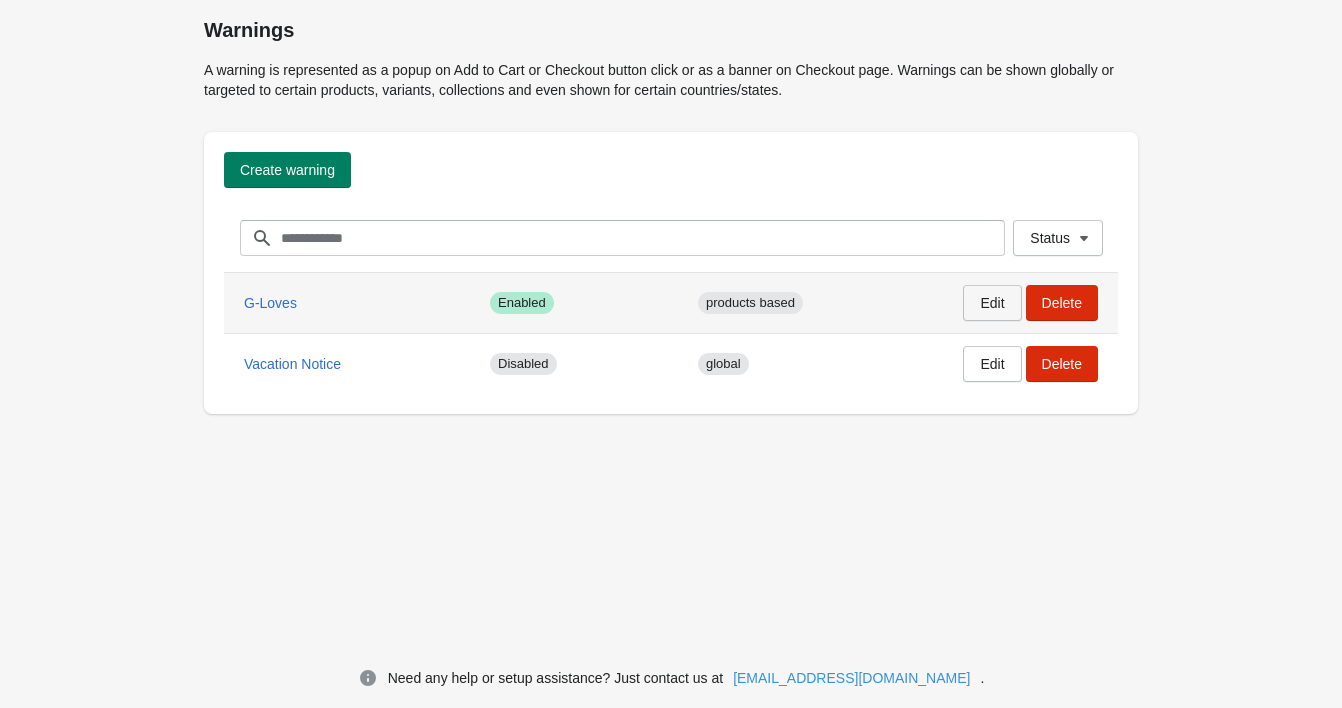 click on "Edit" at bounding box center (992, 303) 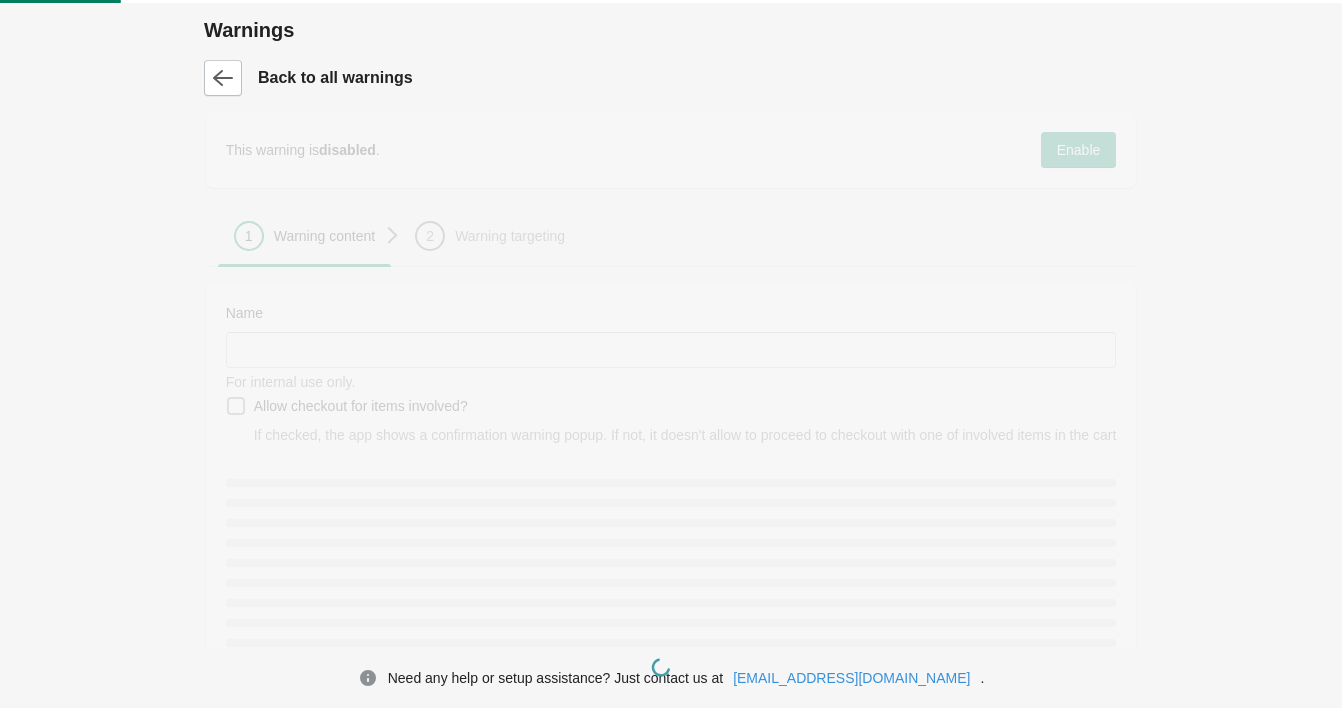 type on "*******" 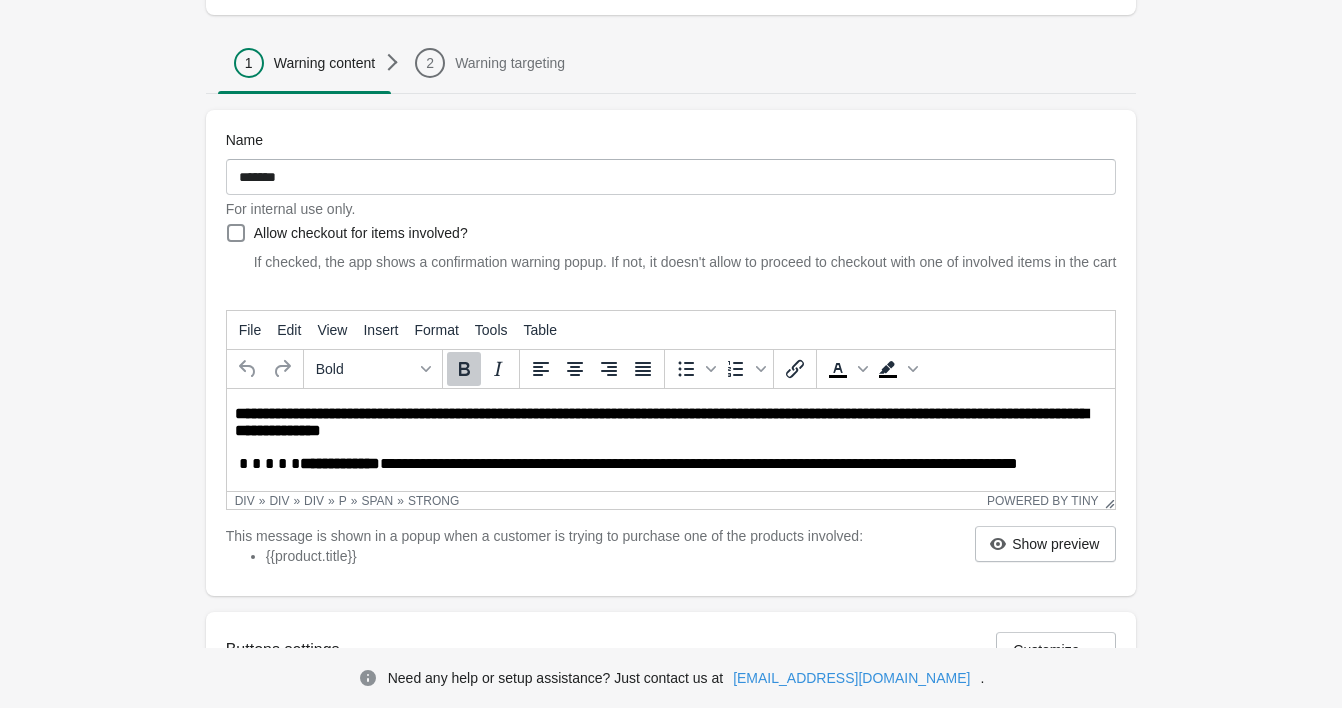scroll, scrollTop: 168, scrollLeft: 0, axis: vertical 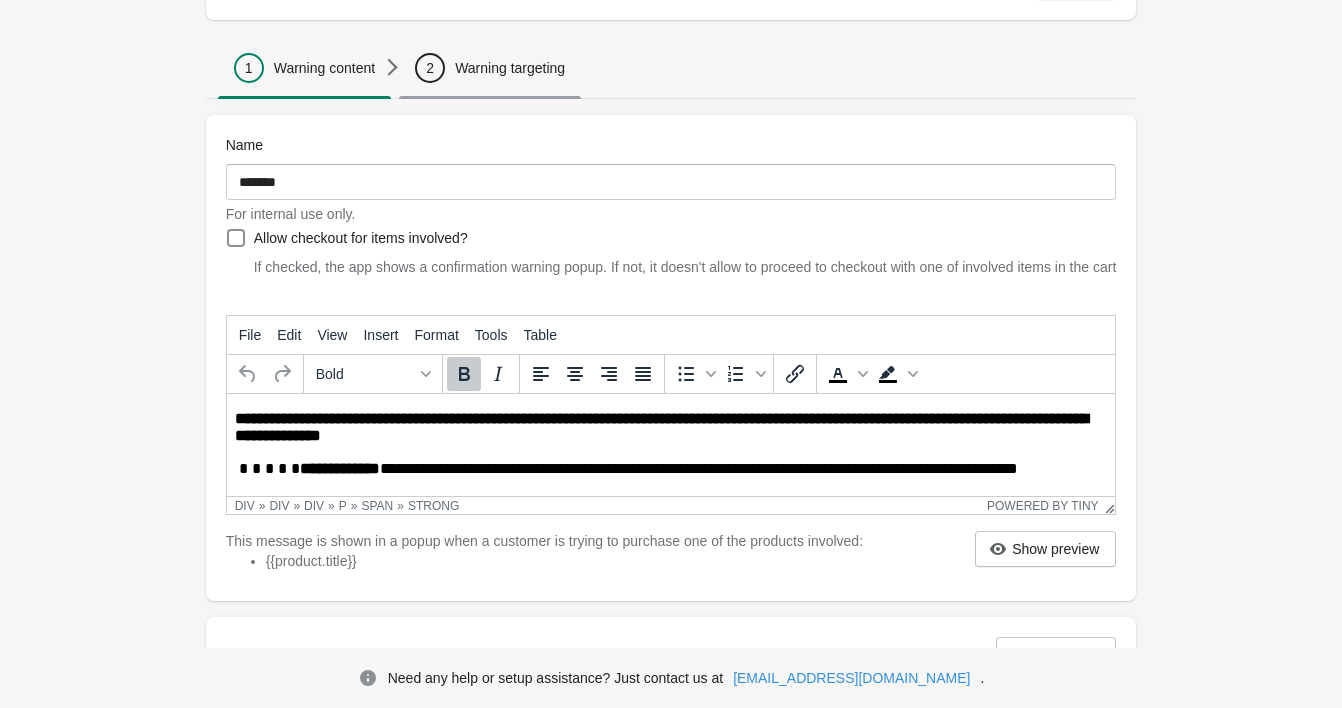 click on "2 Warning targeting" at bounding box center [490, 68] 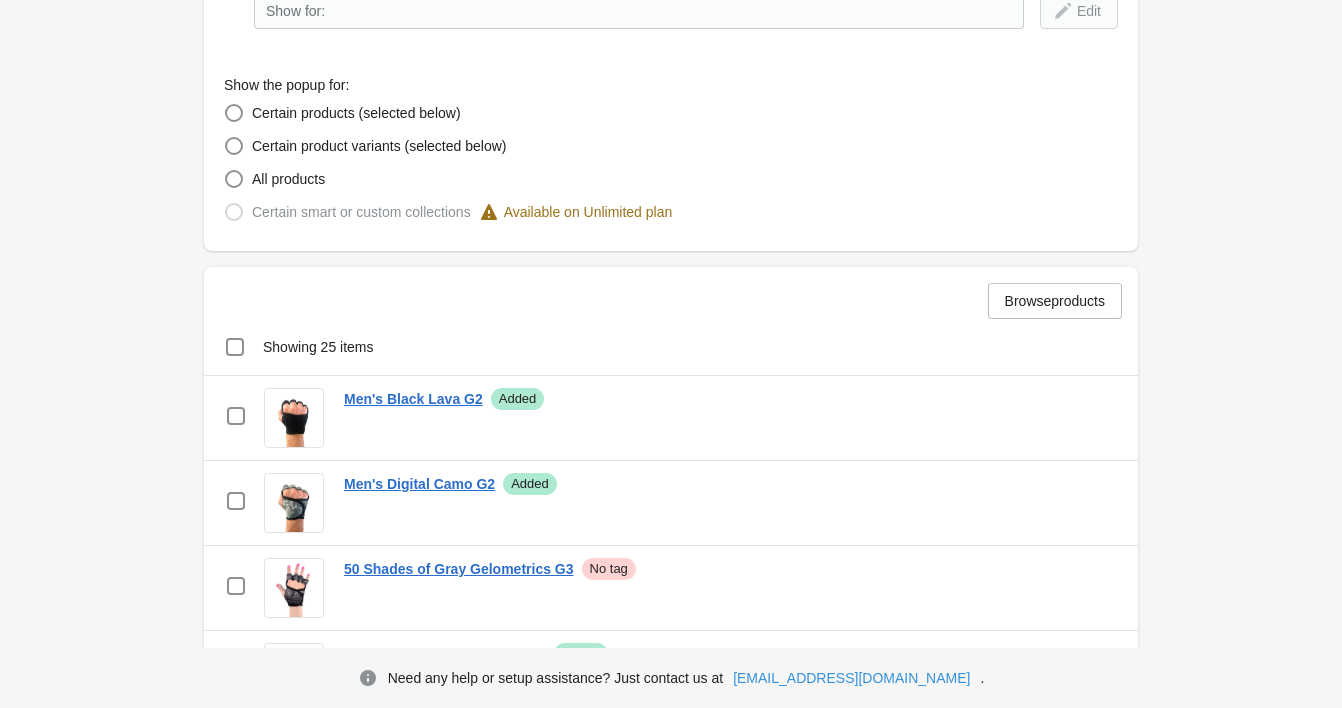 scroll, scrollTop: 468, scrollLeft: 0, axis: vertical 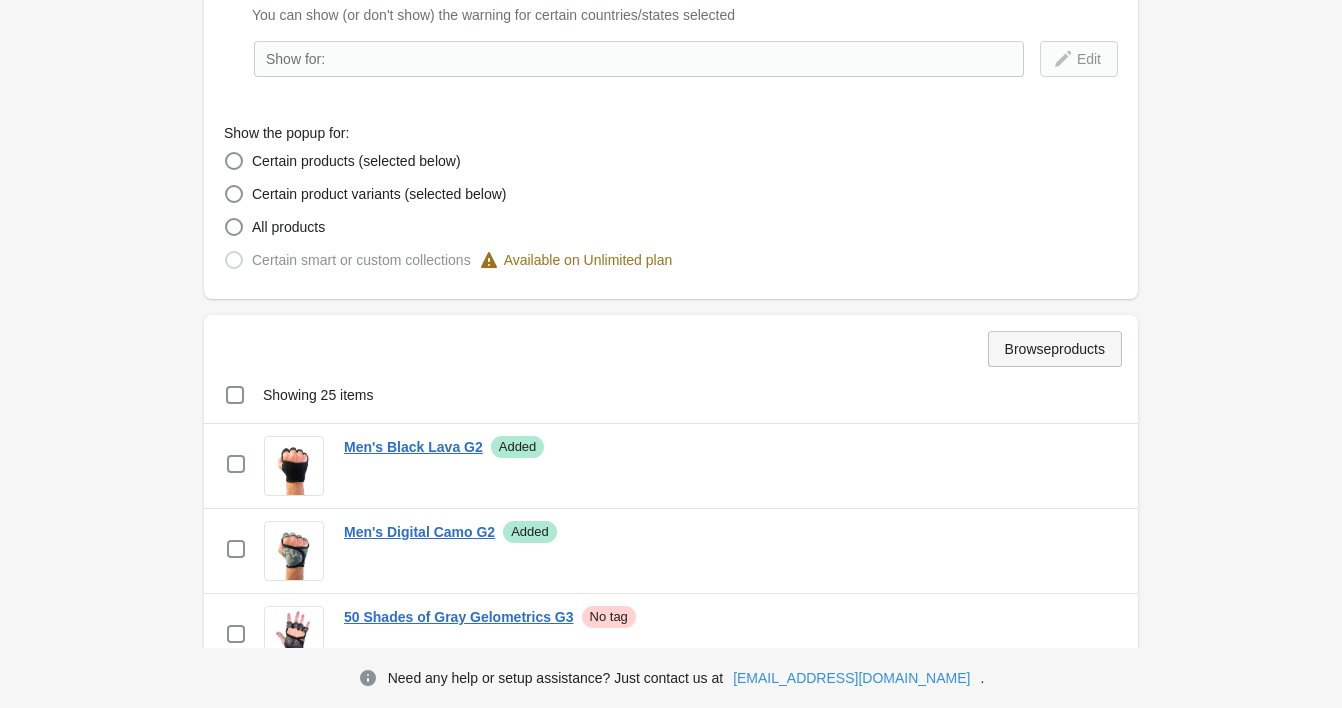 click on "Browse  products" at bounding box center [1055, 349] 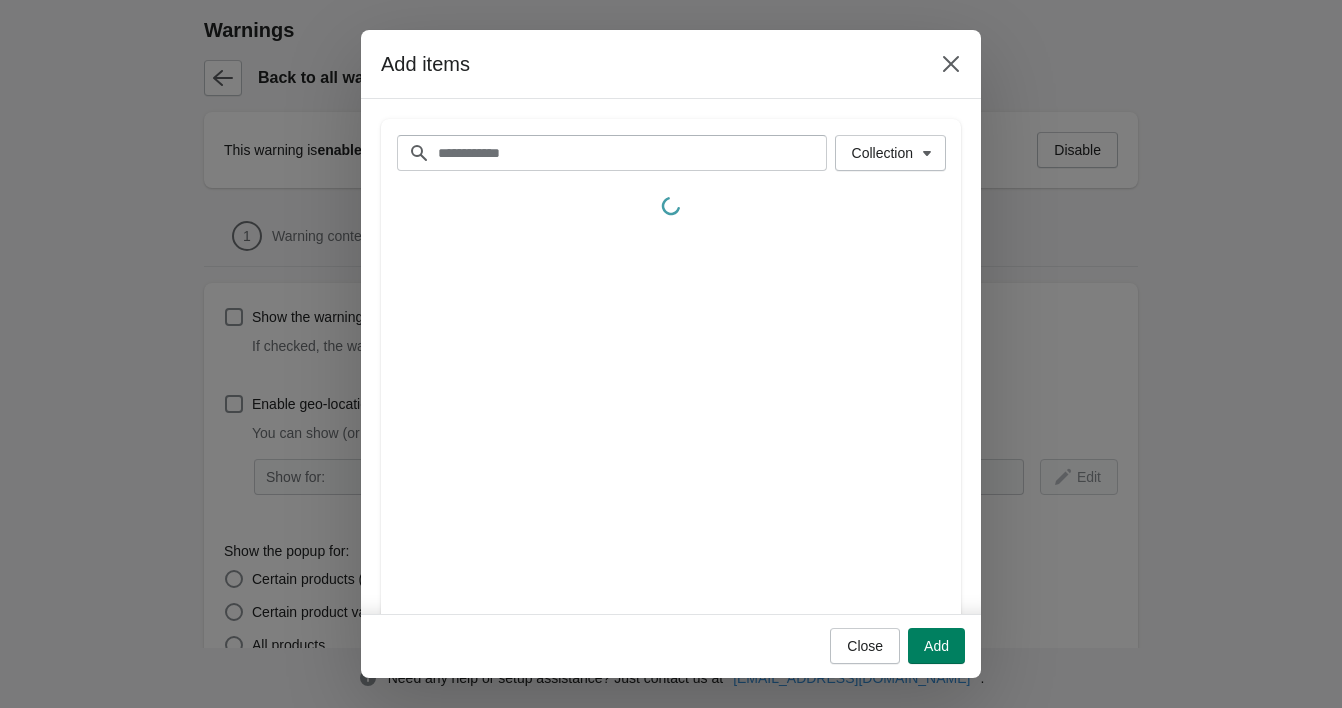 scroll, scrollTop: 418, scrollLeft: 0, axis: vertical 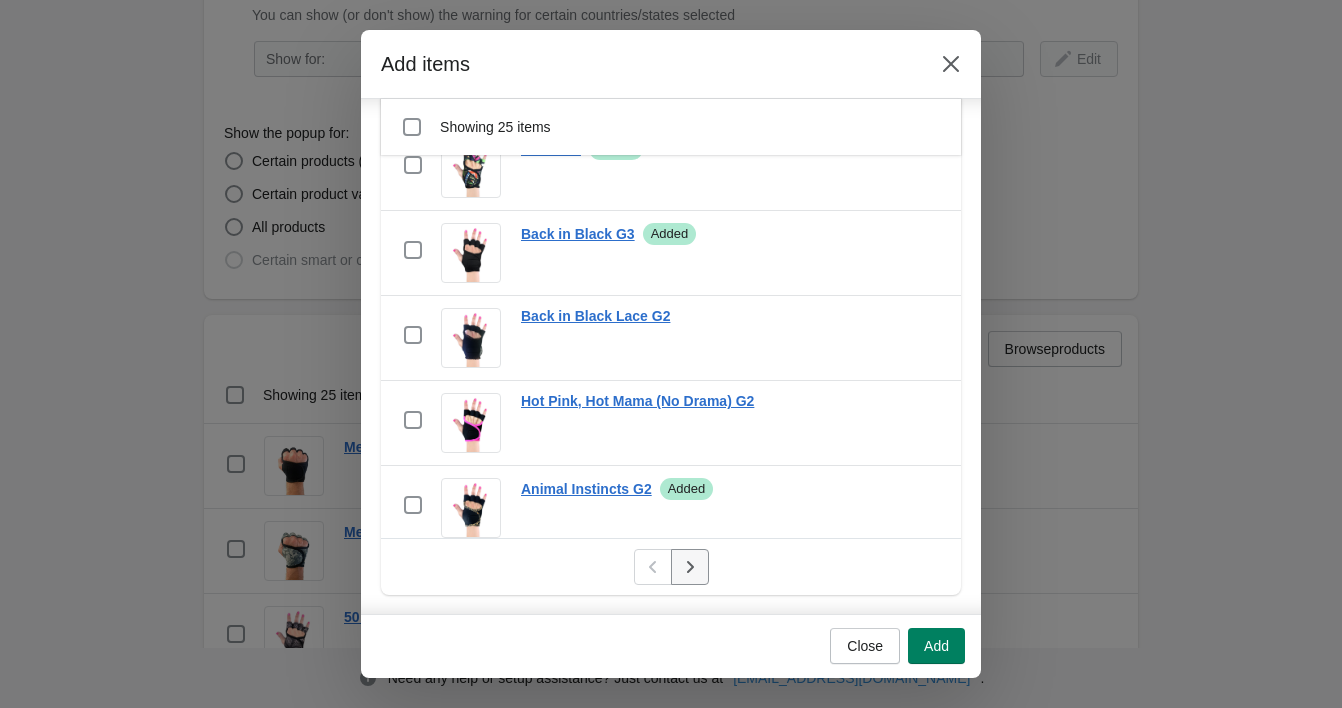 click 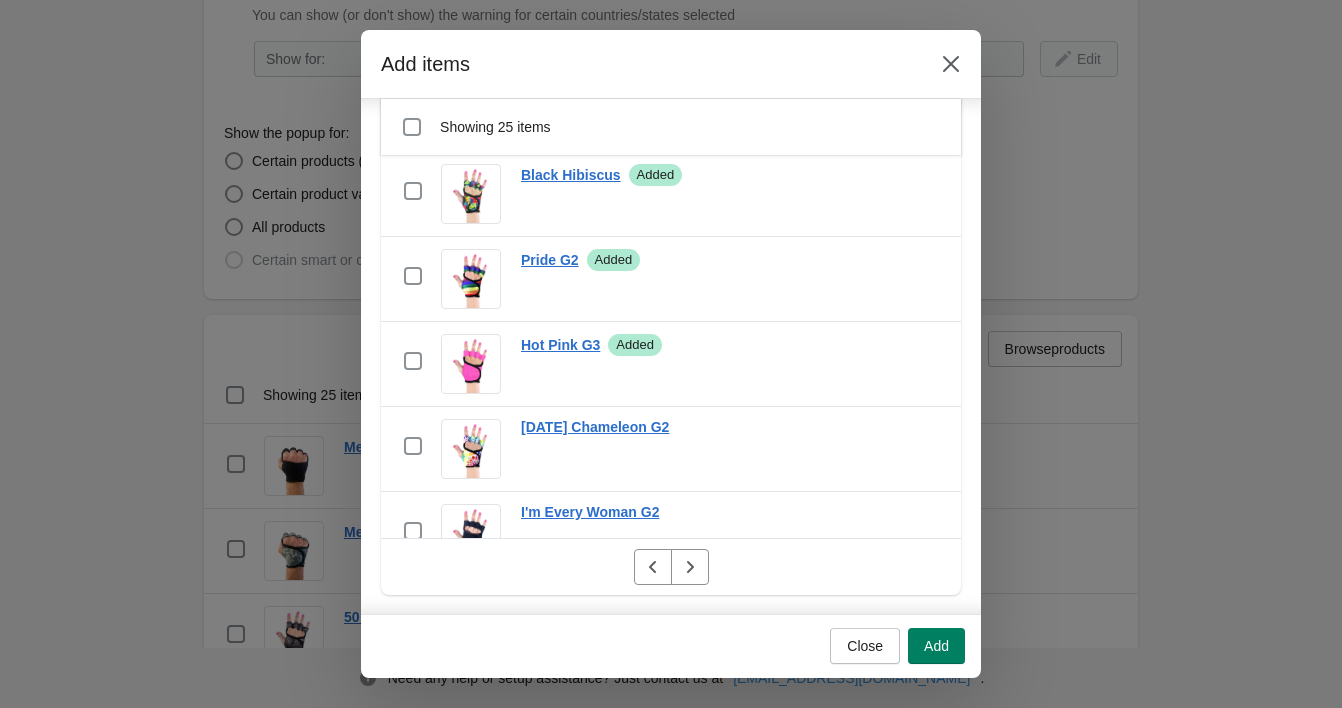 scroll, scrollTop: 0, scrollLeft: 0, axis: both 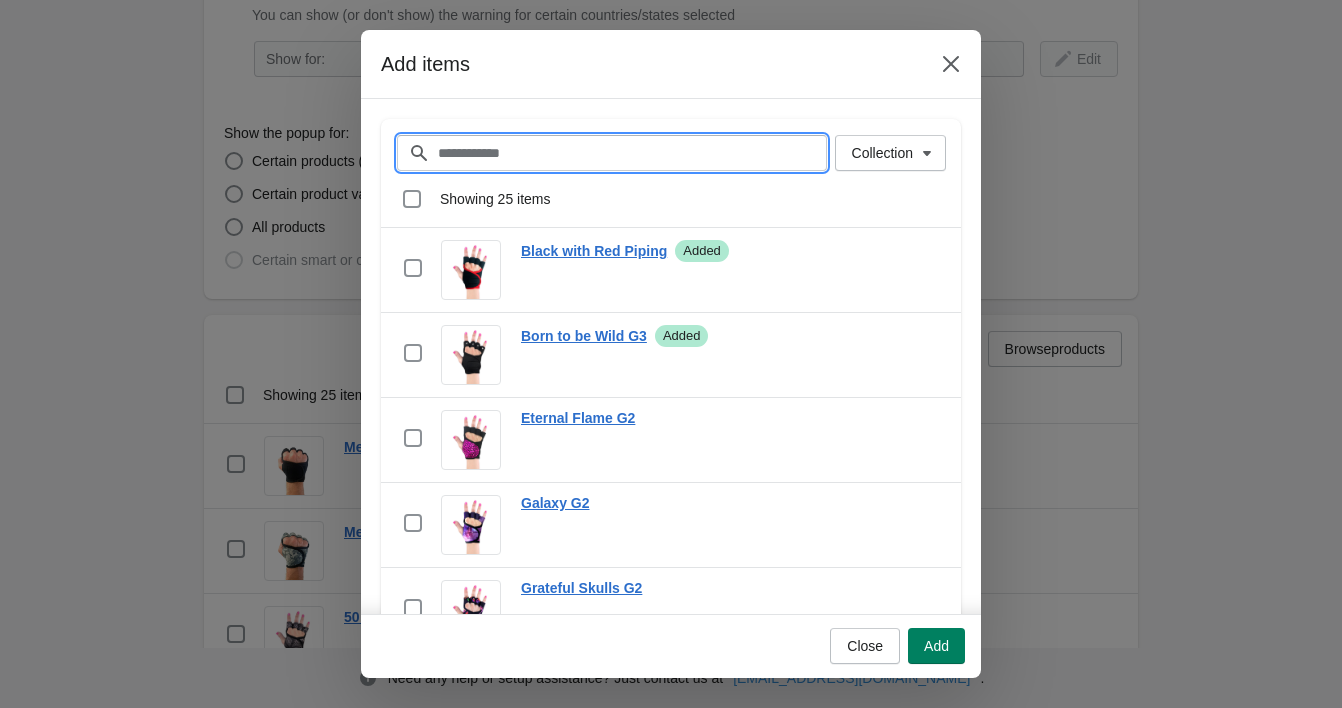 click on "Filter items" at bounding box center (632, 153) 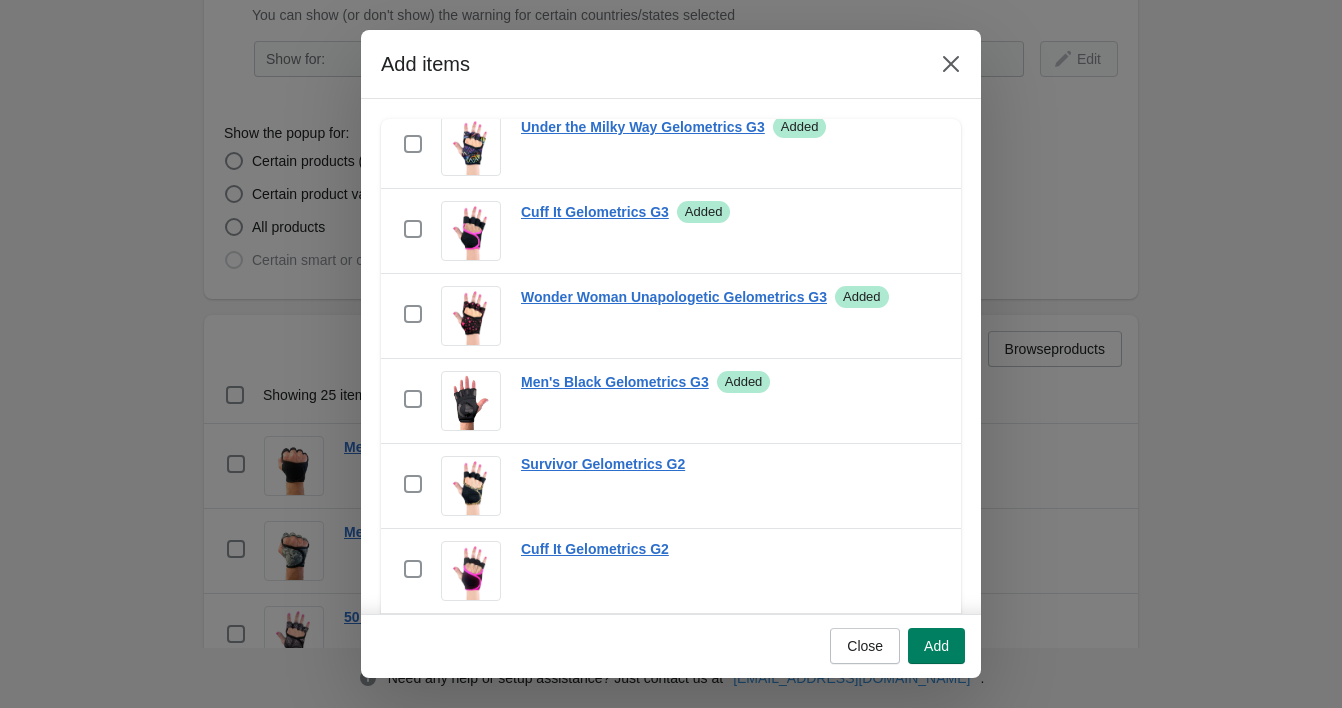 scroll, scrollTop: 1721, scrollLeft: 0, axis: vertical 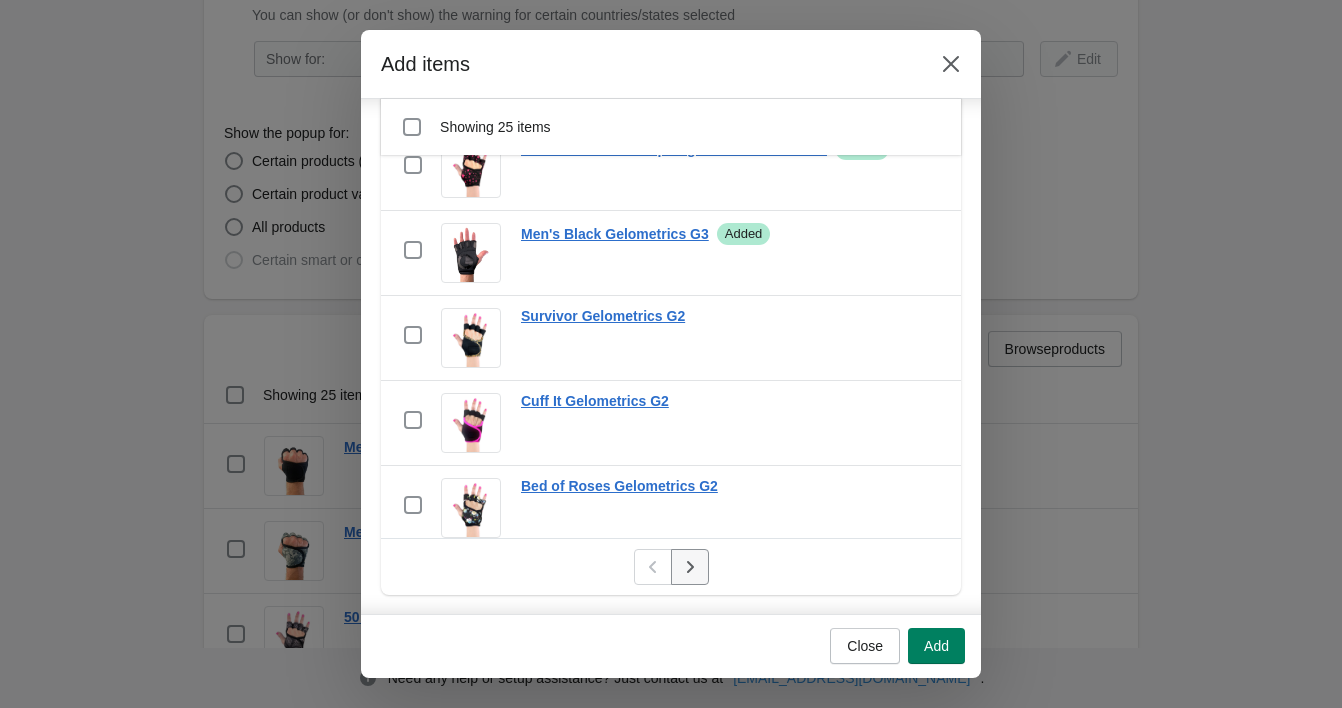 click 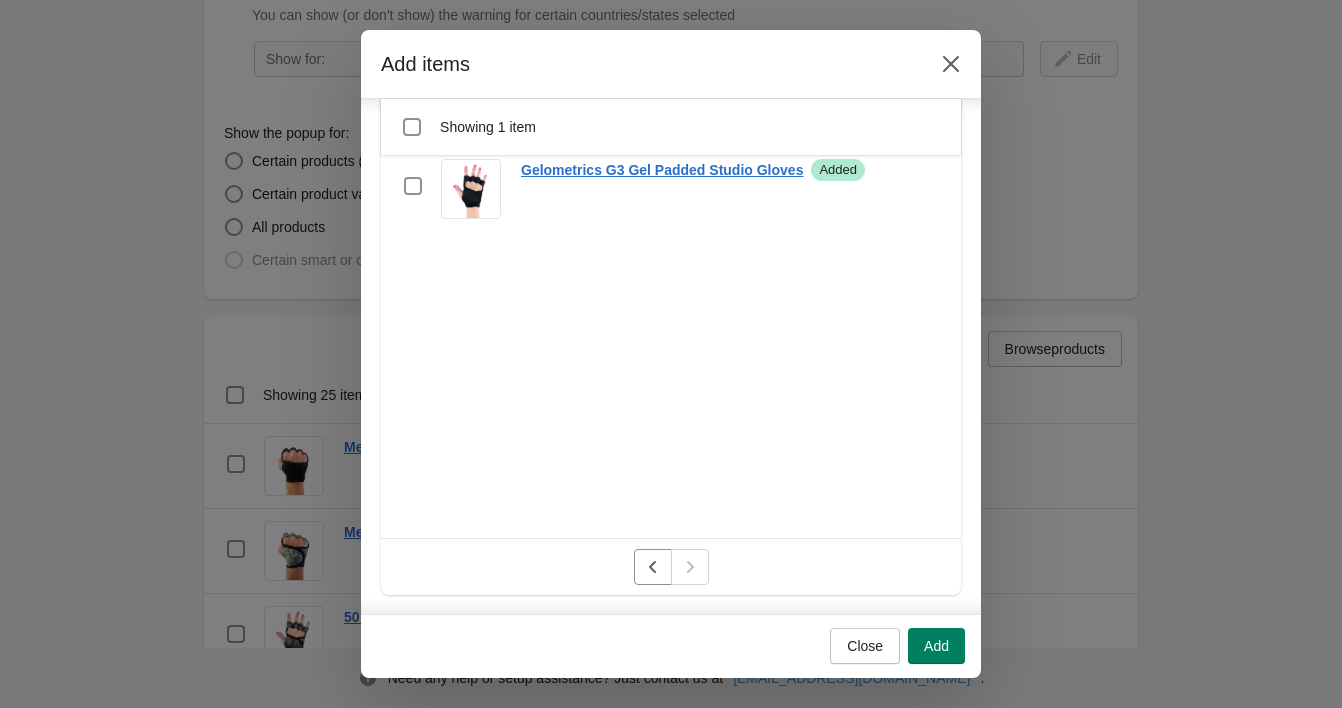 scroll, scrollTop: 0, scrollLeft: 0, axis: both 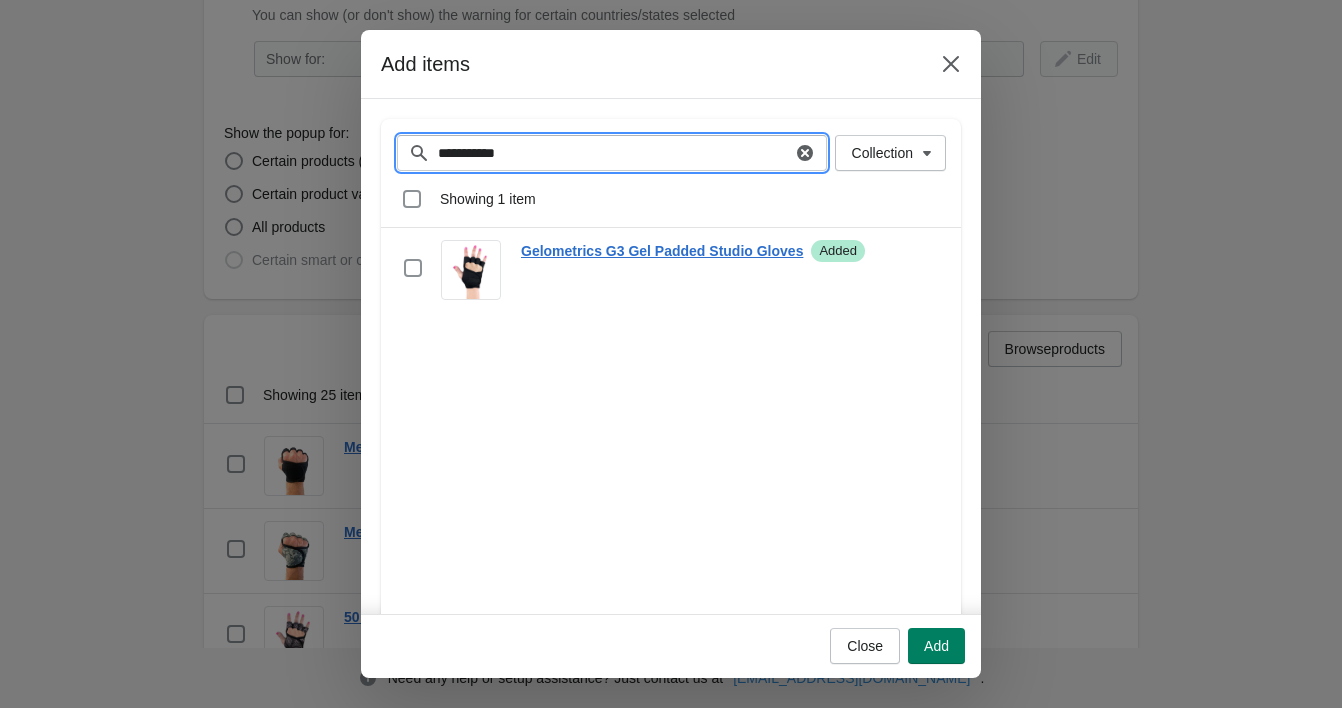 drag, startPoint x: 558, startPoint y: 158, endPoint x: 414, endPoint y: 156, distance: 144.01389 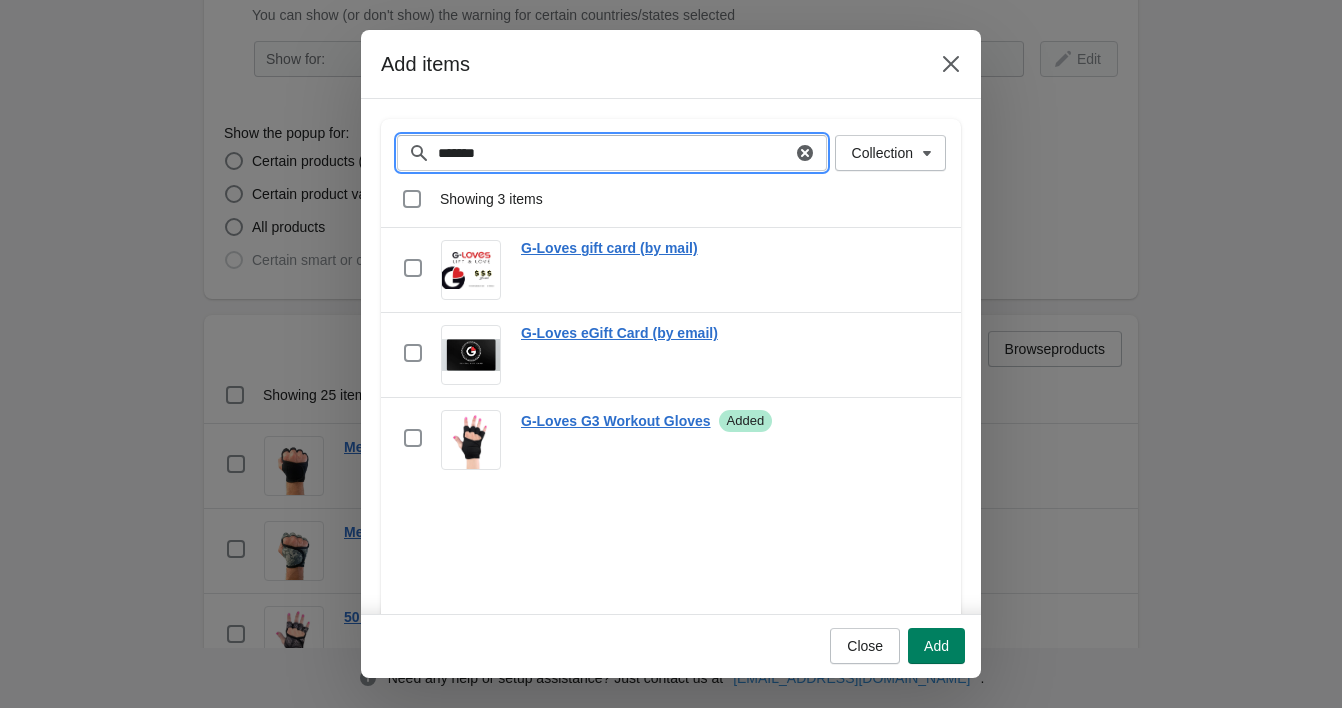 drag, startPoint x: 516, startPoint y: 150, endPoint x: 423, endPoint y: 141, distance: 93.43447 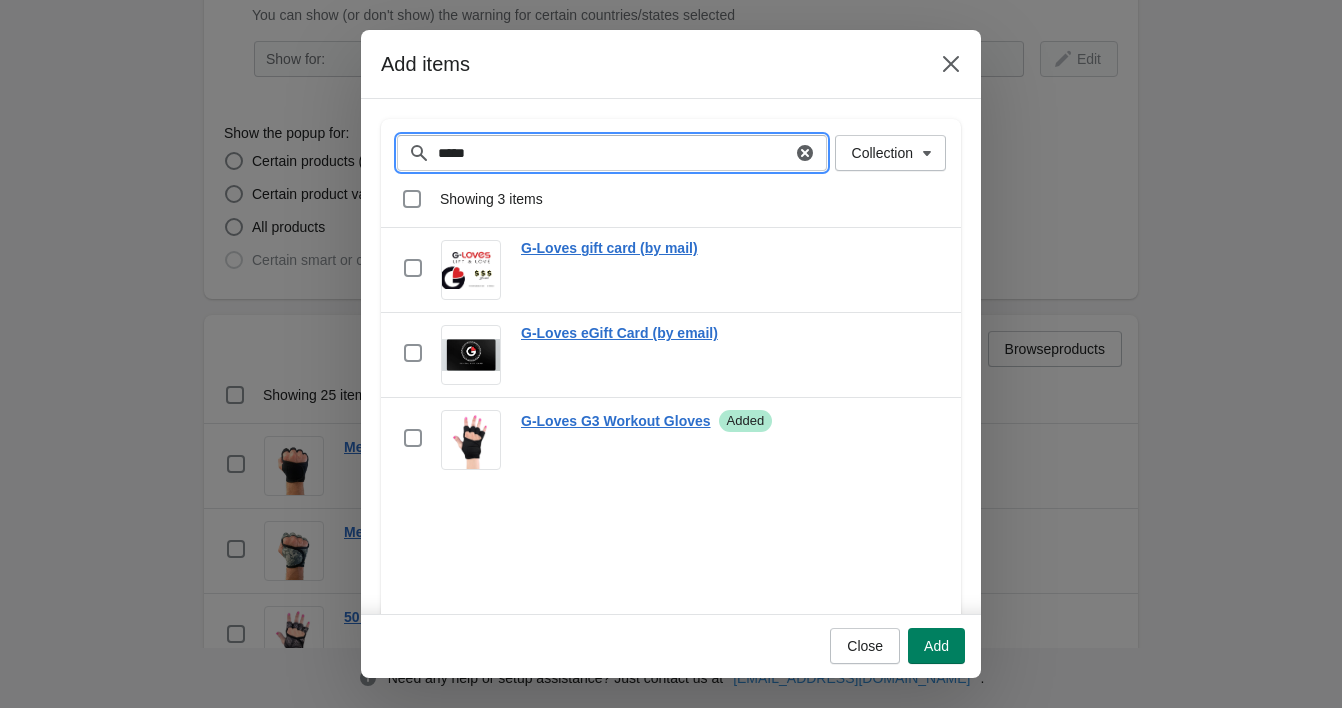 type on "*****" 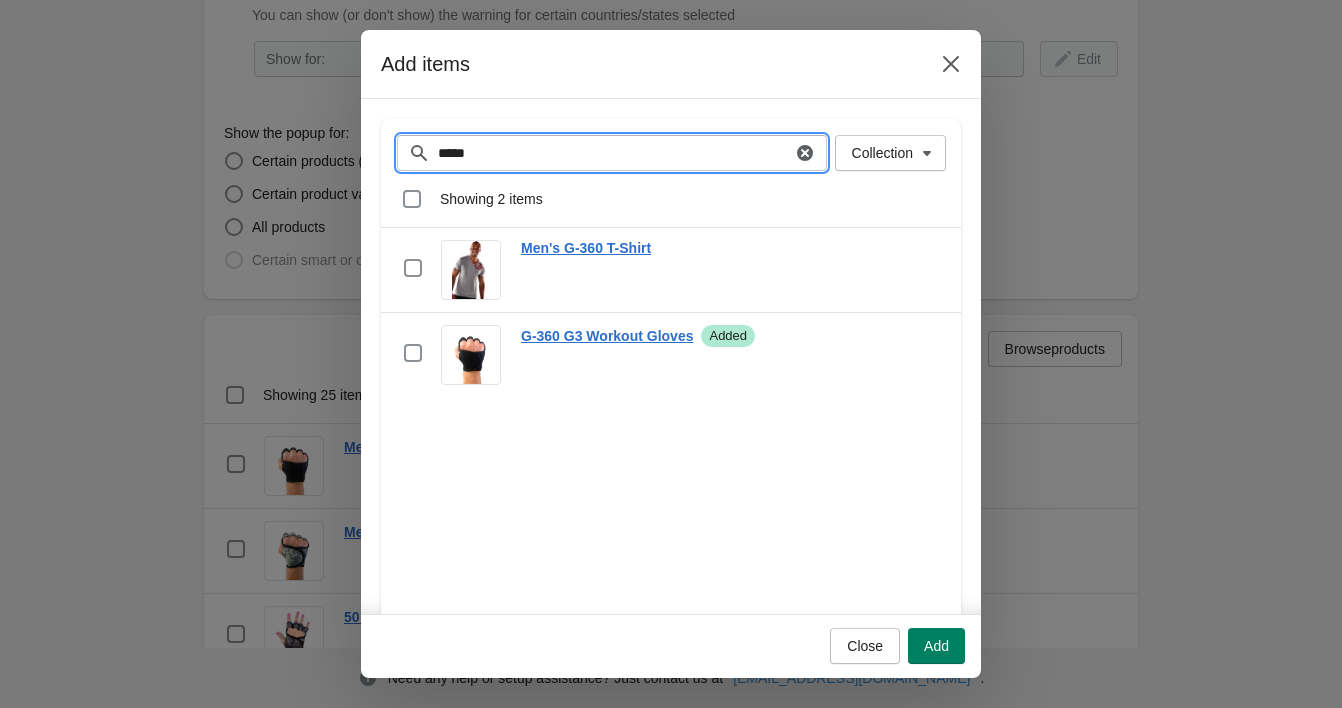 drag, startPoint x: 513, startPoint y: 156, endPoint x: 423, endPoint y: 143, distance: 90.934044 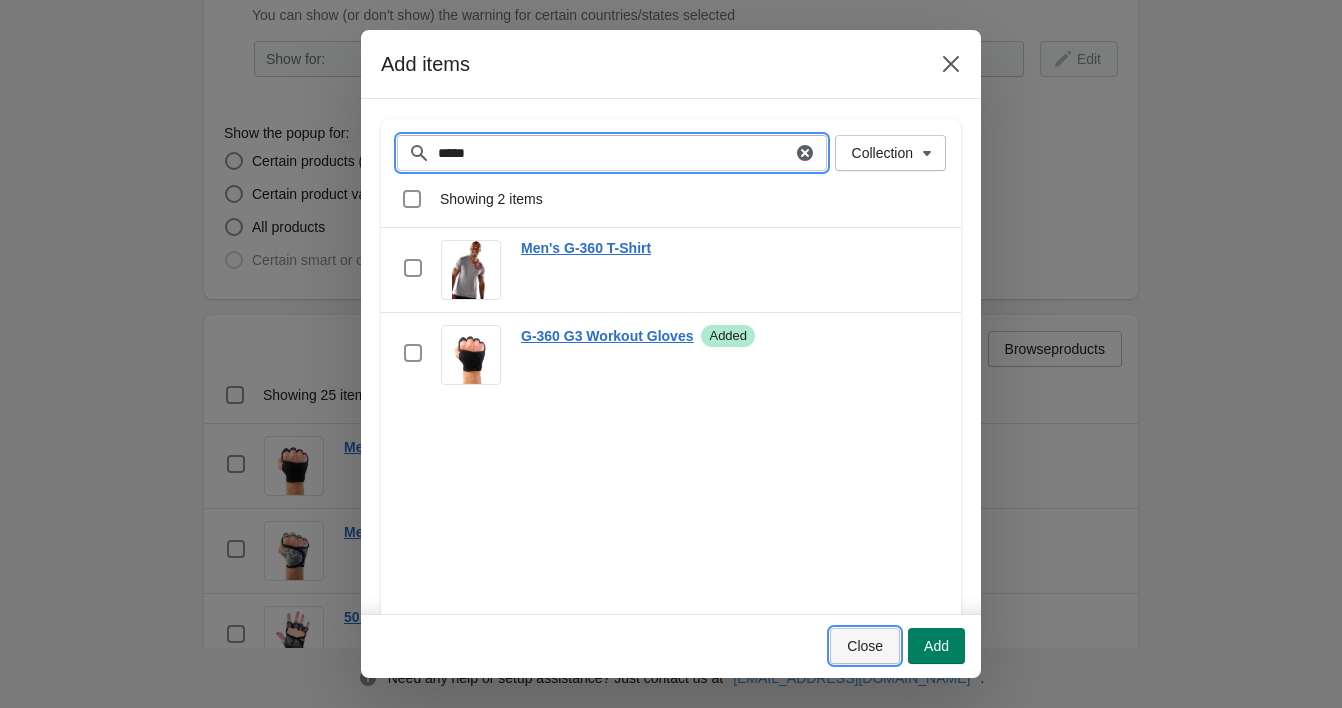 click on "Close" at bounding box center [865, 646] 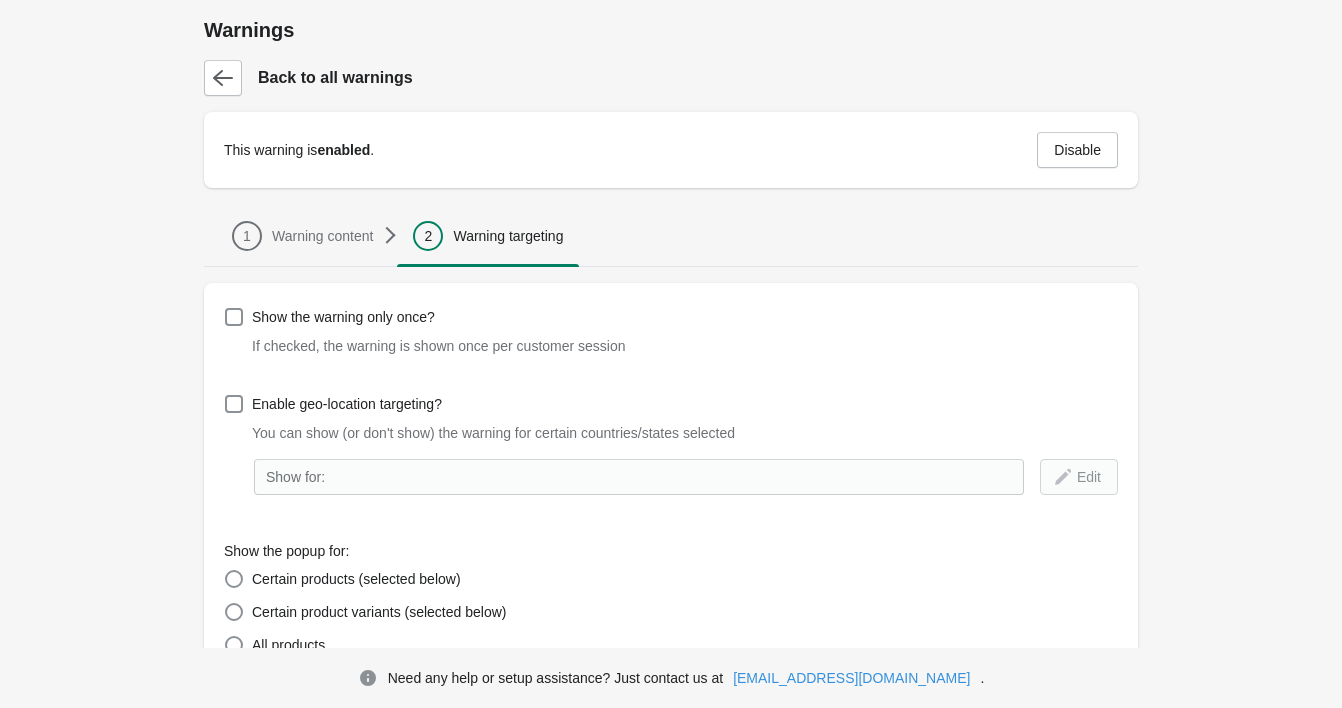 scroll, scrollTop: 418, scrollLeft: 0, axis: vertical 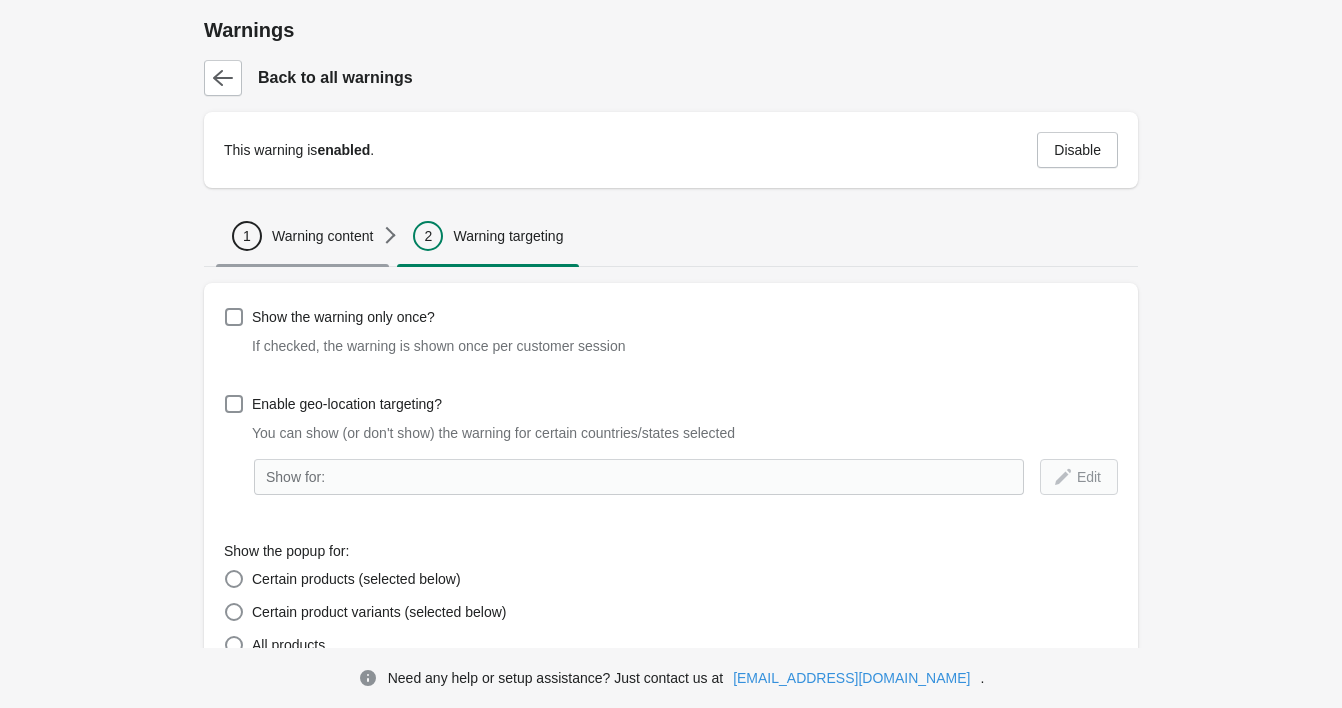 click on "Warning content" at bounding box center (322, 236) 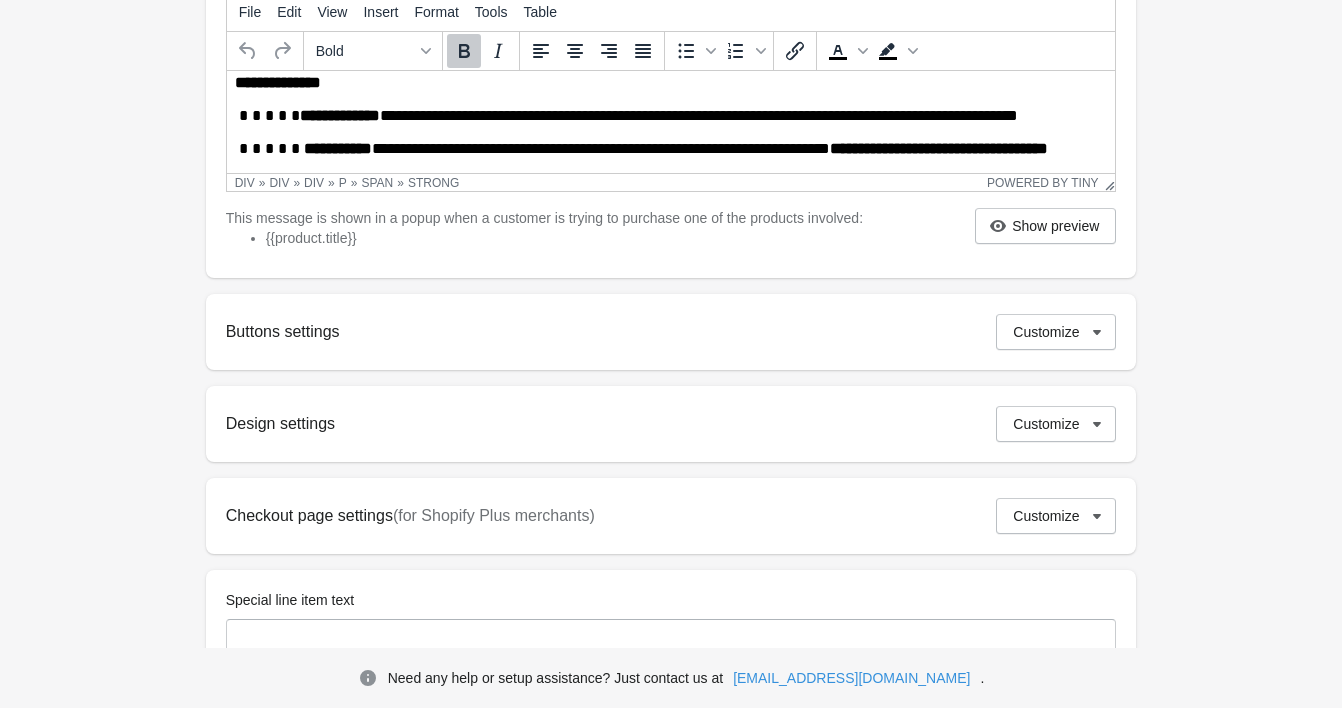 scroll, scrollTop: 0, scrollLeft: 0, axis: both 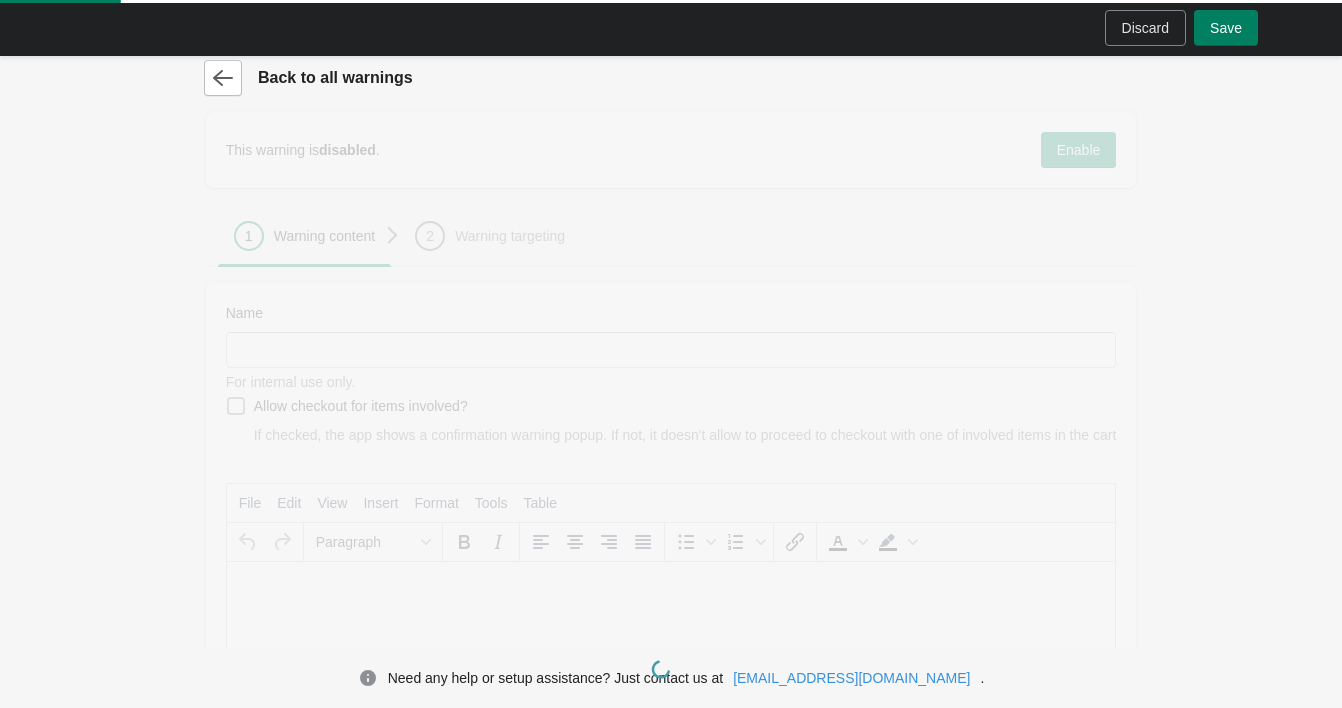 type on "*******" 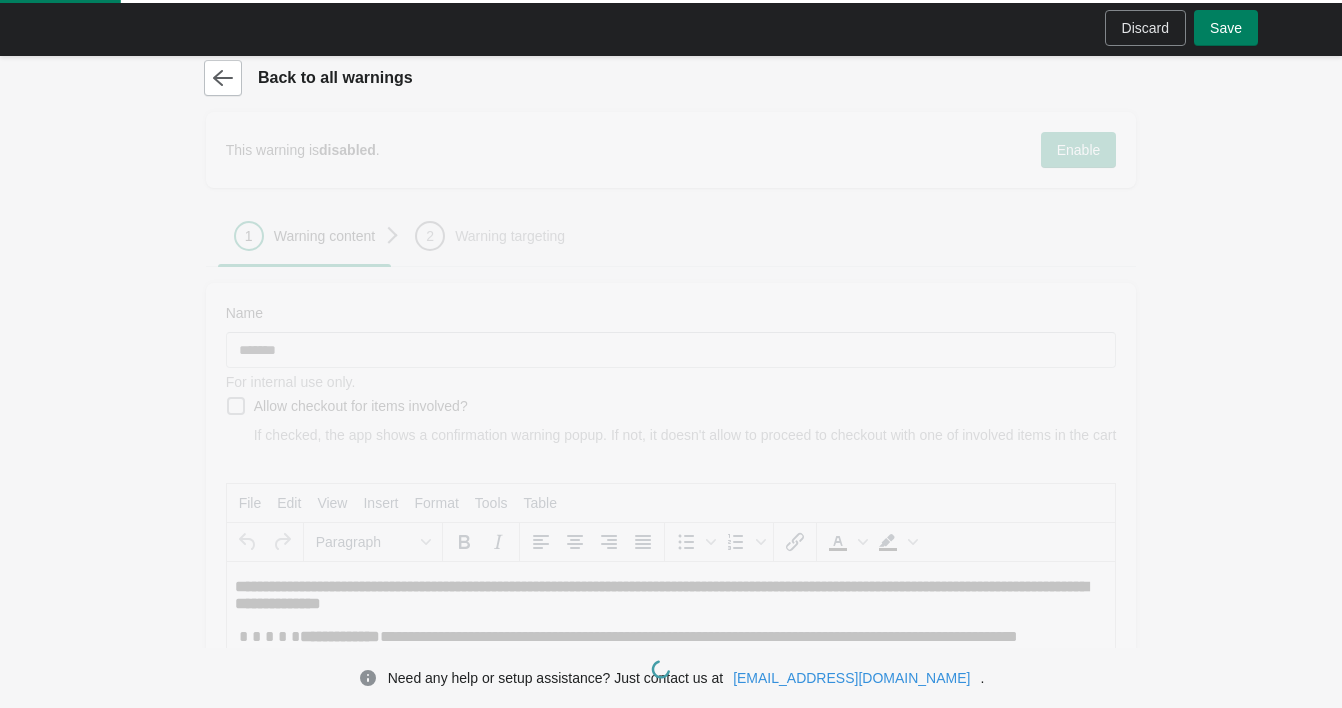 scroll, scrollTop: 0, scrollLeft: 0, axis: both 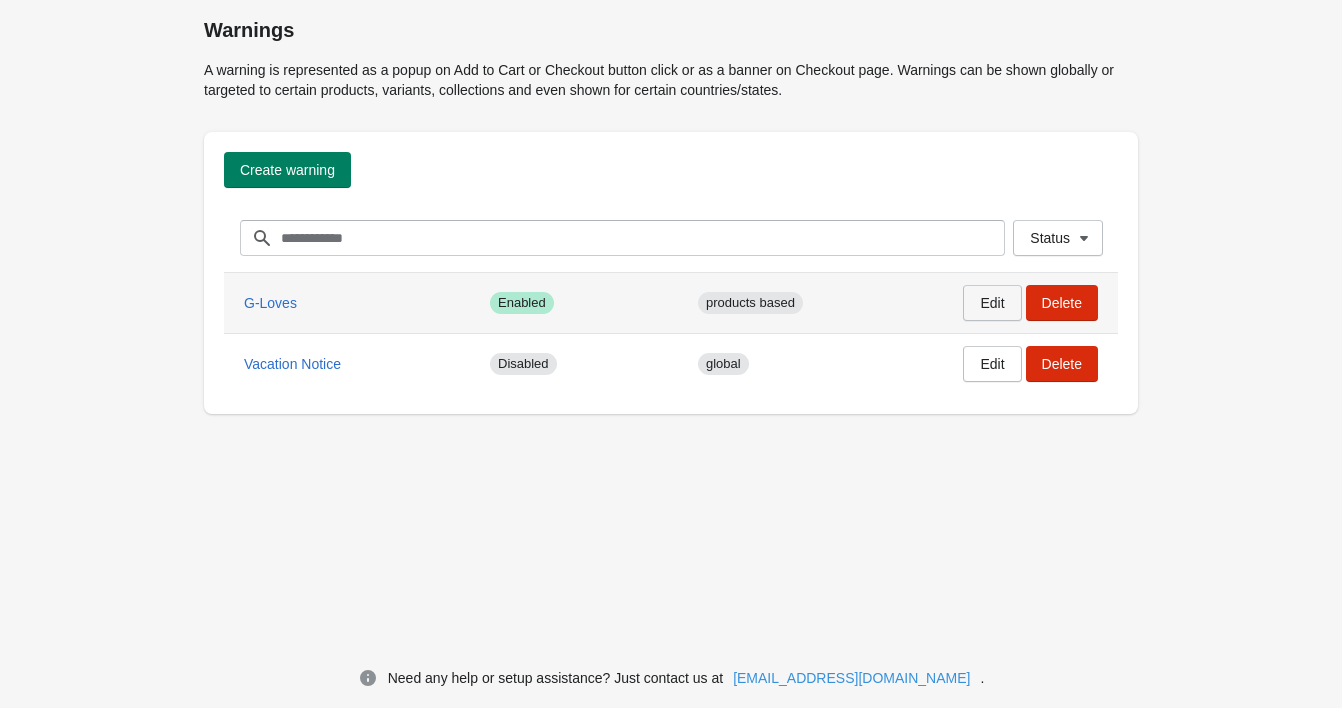 click on "Edit" at bounding box center (992, 303) 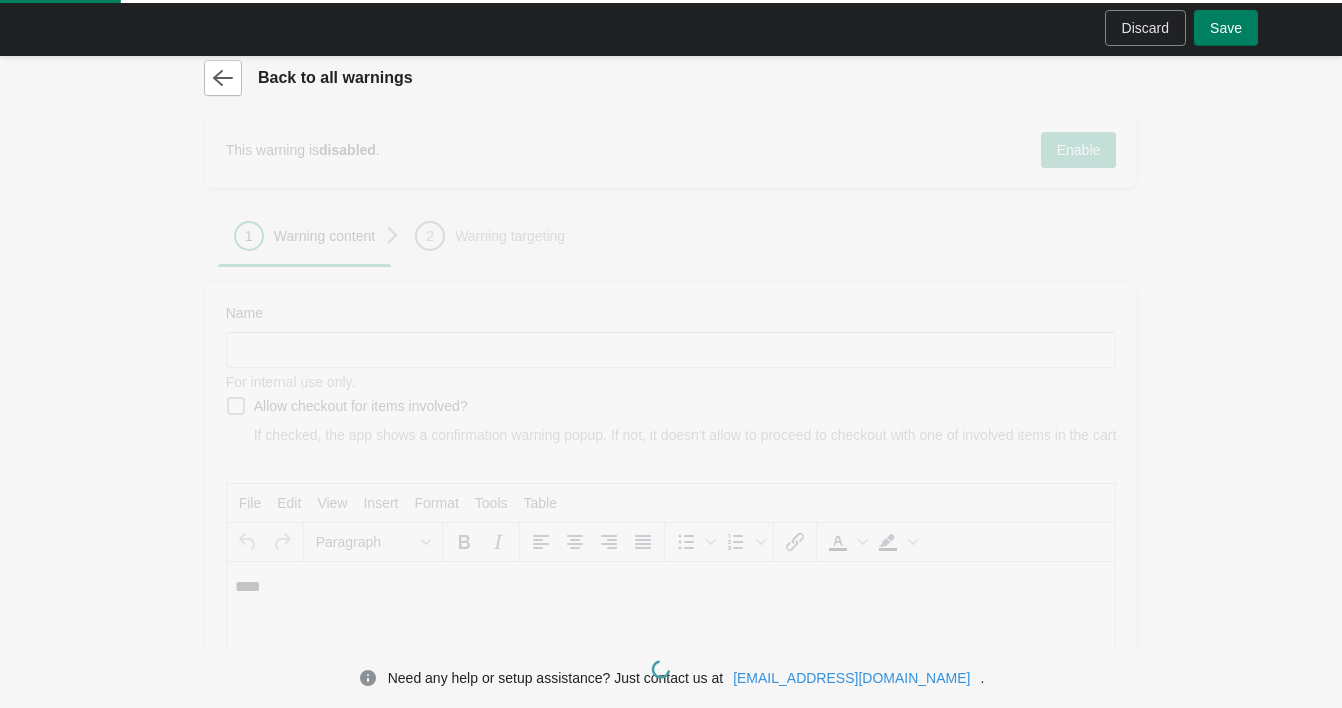 scroll, scrollTop: 0, scrollLeft: 0, axis: both 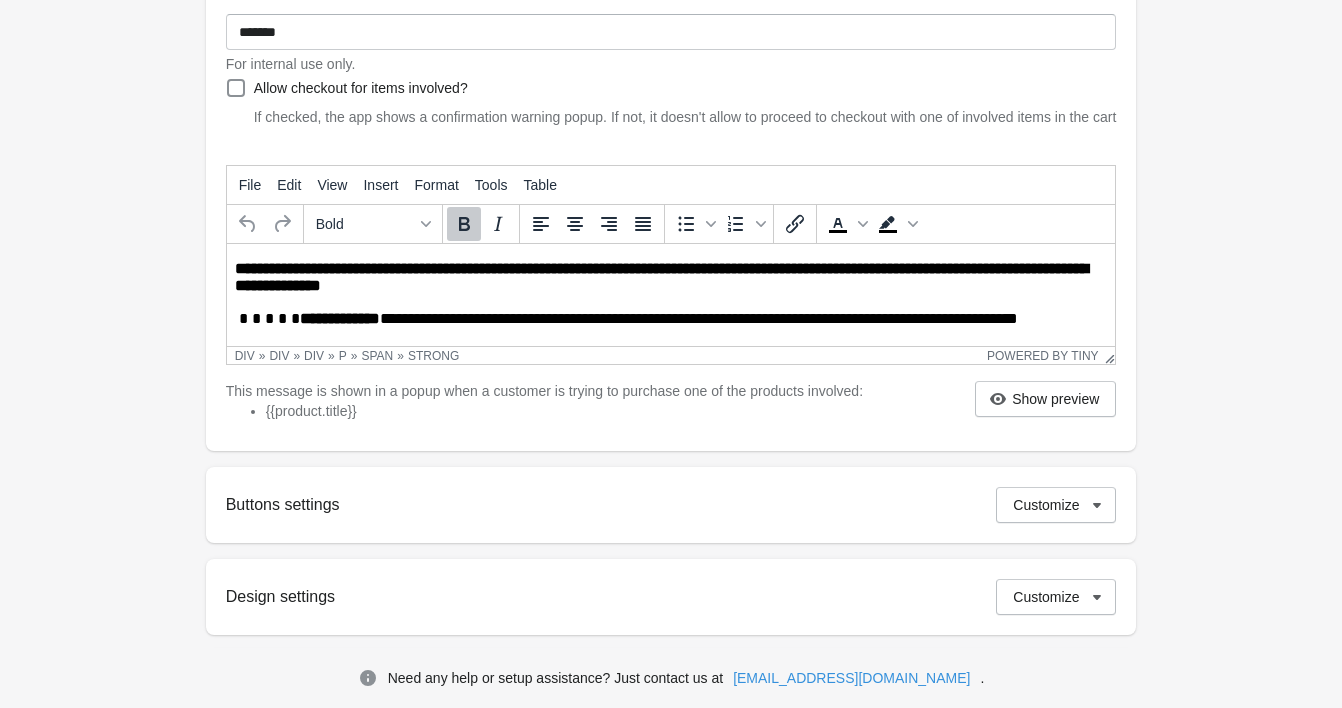 click on "**********" at bounding box center [670, 310] 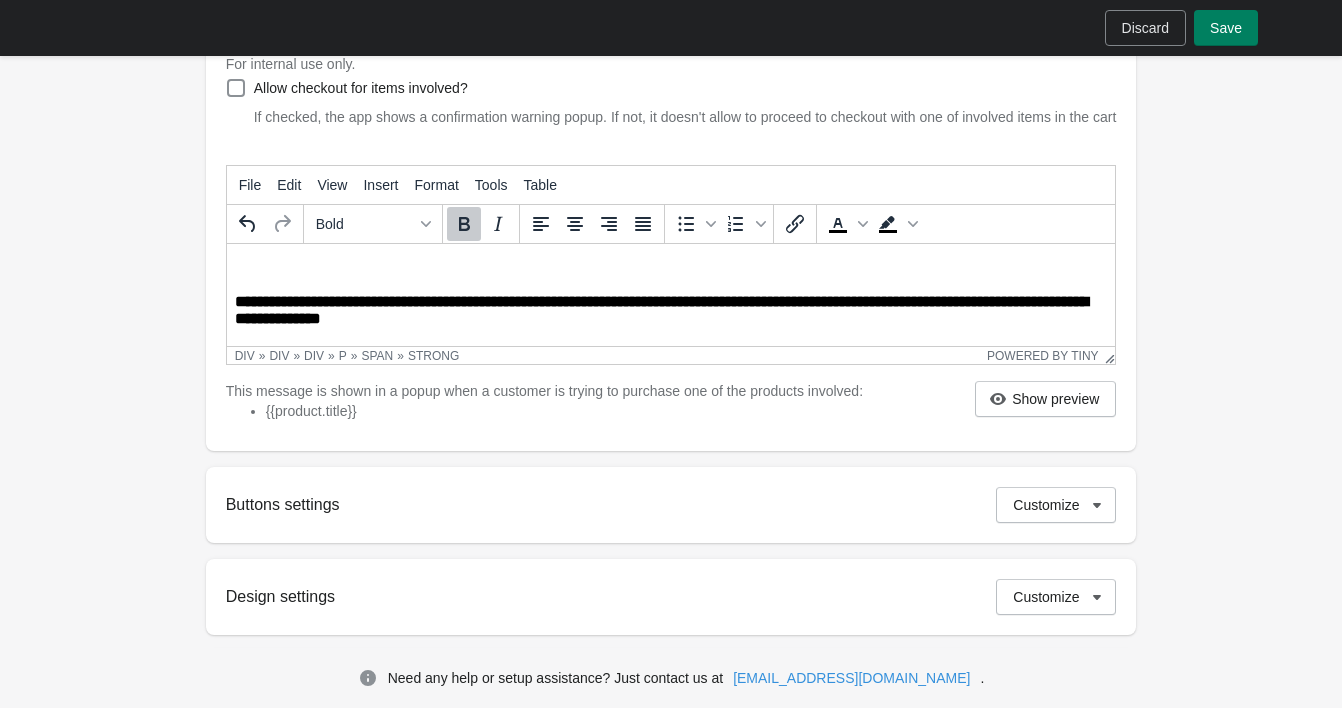 paste 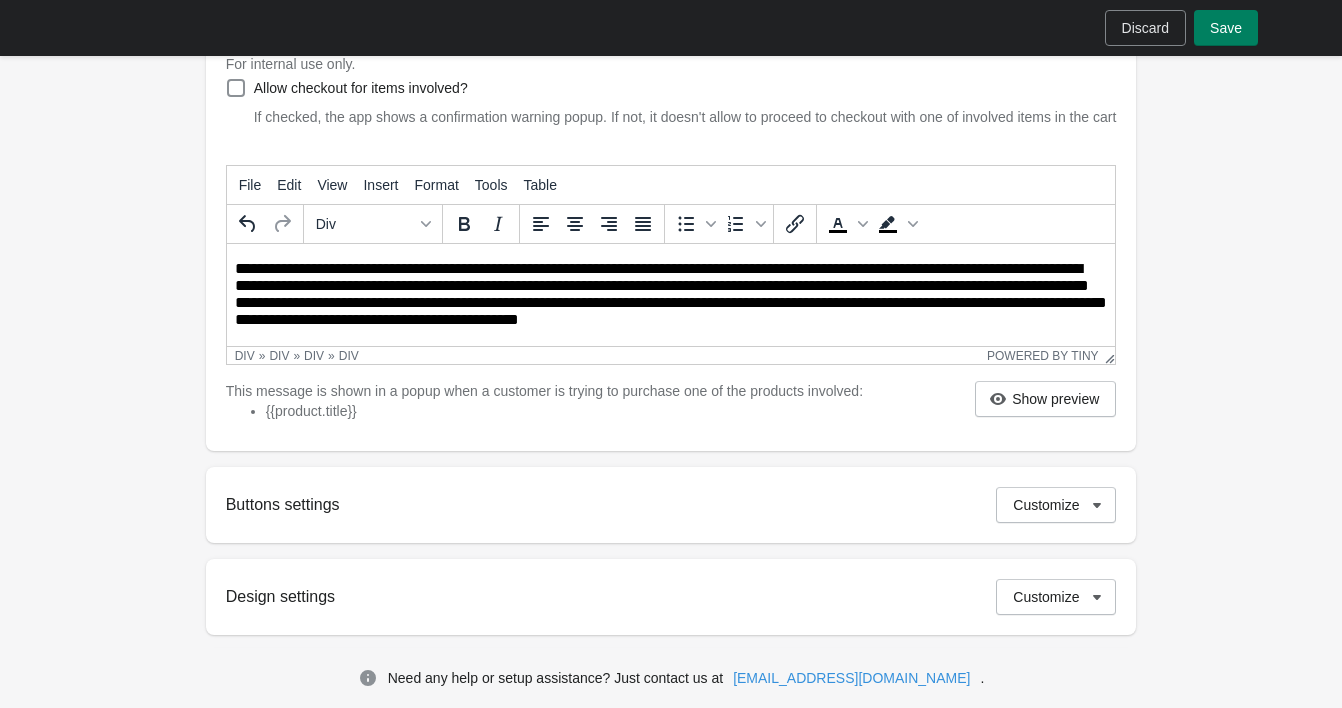 click on "**********" at bounding box center [672, 296] 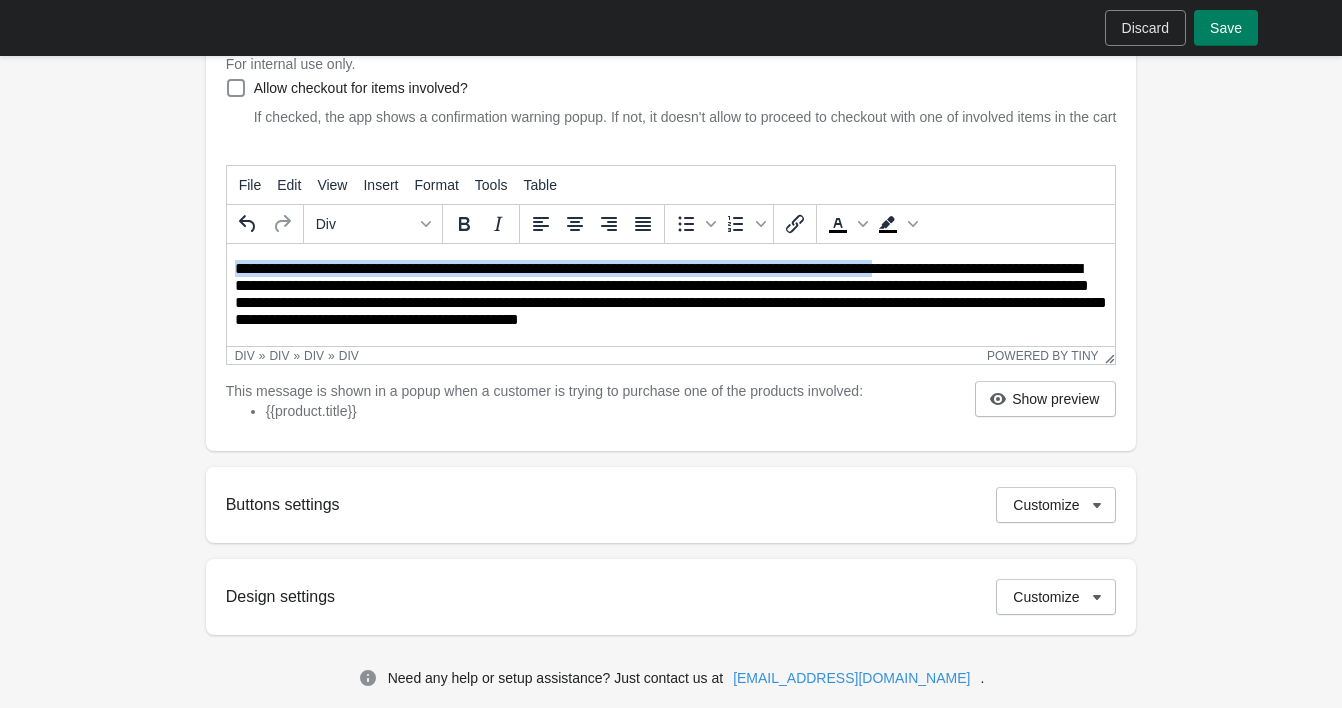 drag, startPoint x: 928, startPoint y: 272, endPoint x: 519, endPoint y: 229, distance: 411.25418 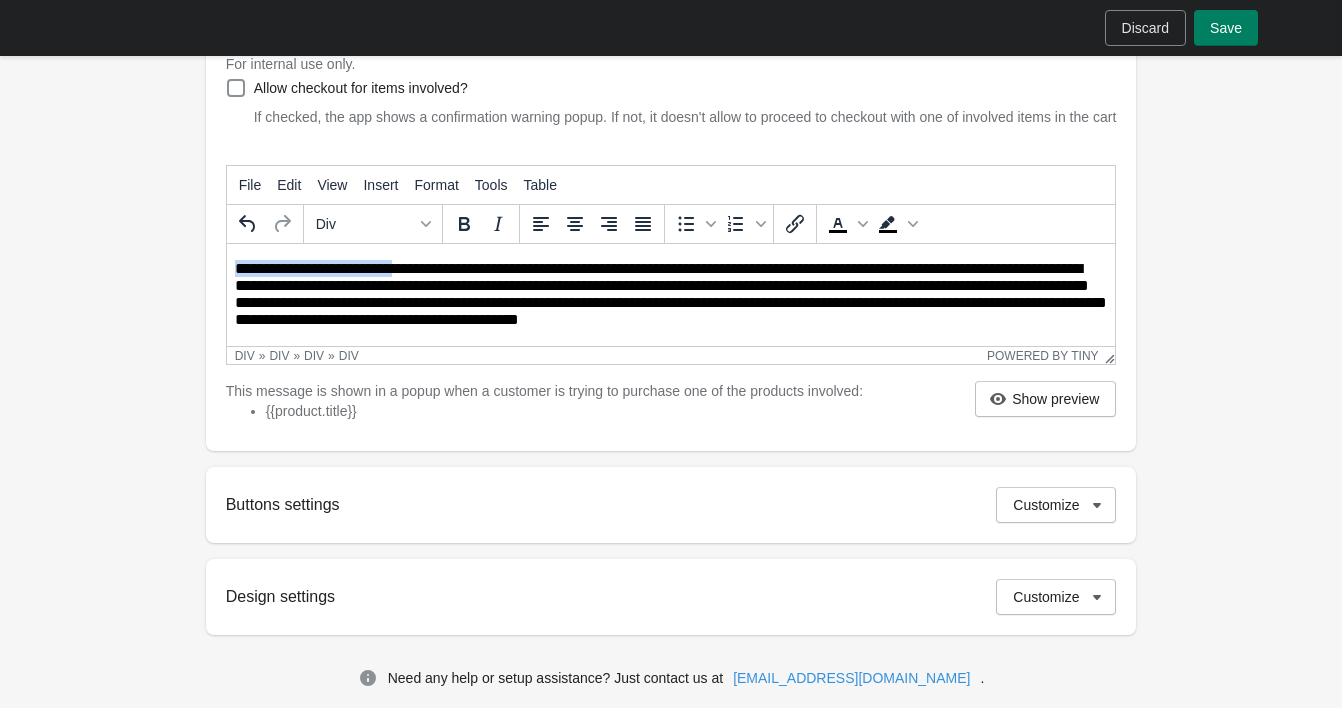 drag, startPoint x: 408, startPoint y: 272, endPoint x: 250, endPoint y: 242, distance: 160.82289 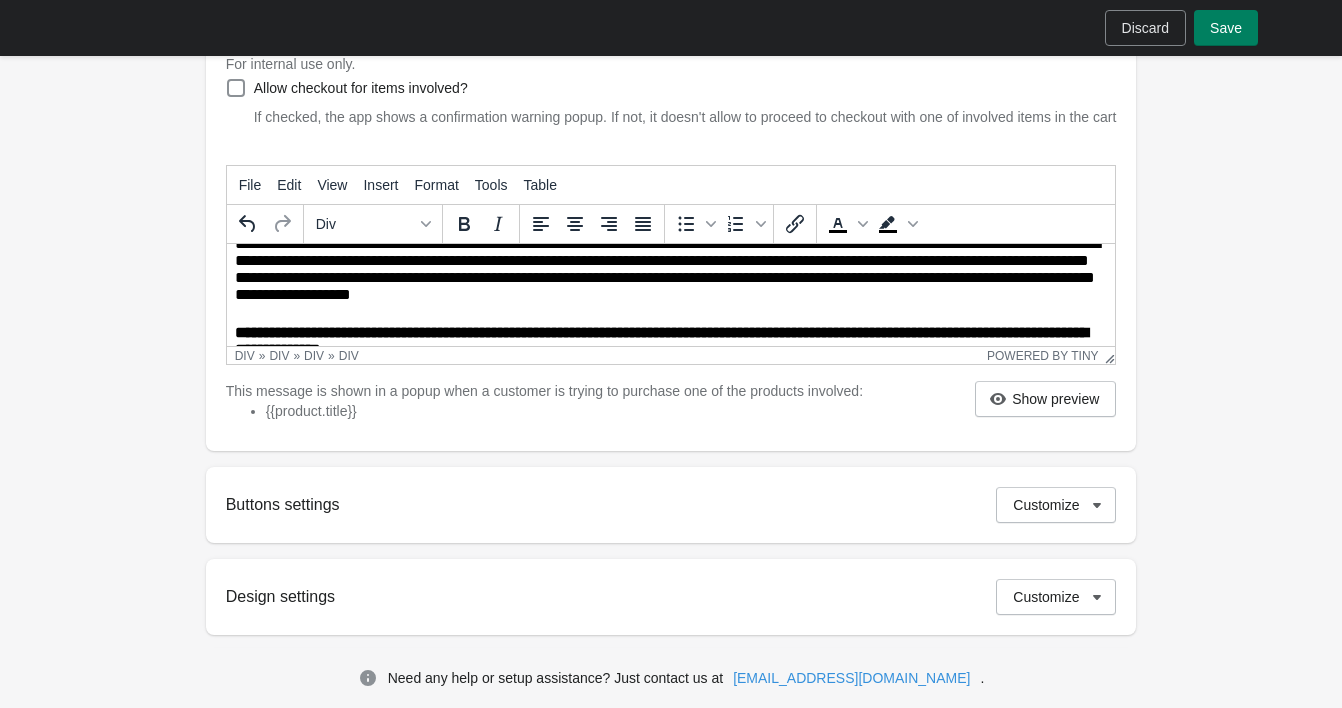 scroll, scrollTop: 0, scrollLeft: 0, axis: both 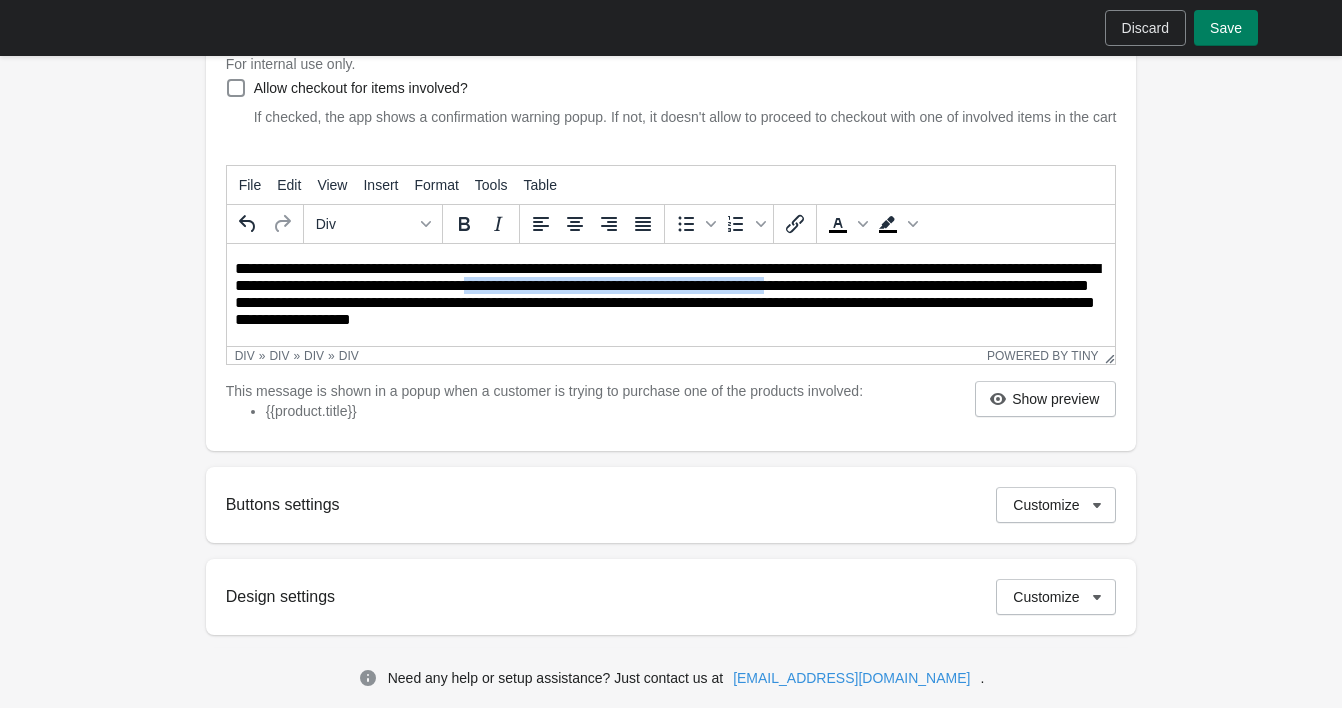 drag, startPoint x: 554, startPoint y: 290, endPoint x: 879, endPoint y: 289, distance: 325.00153 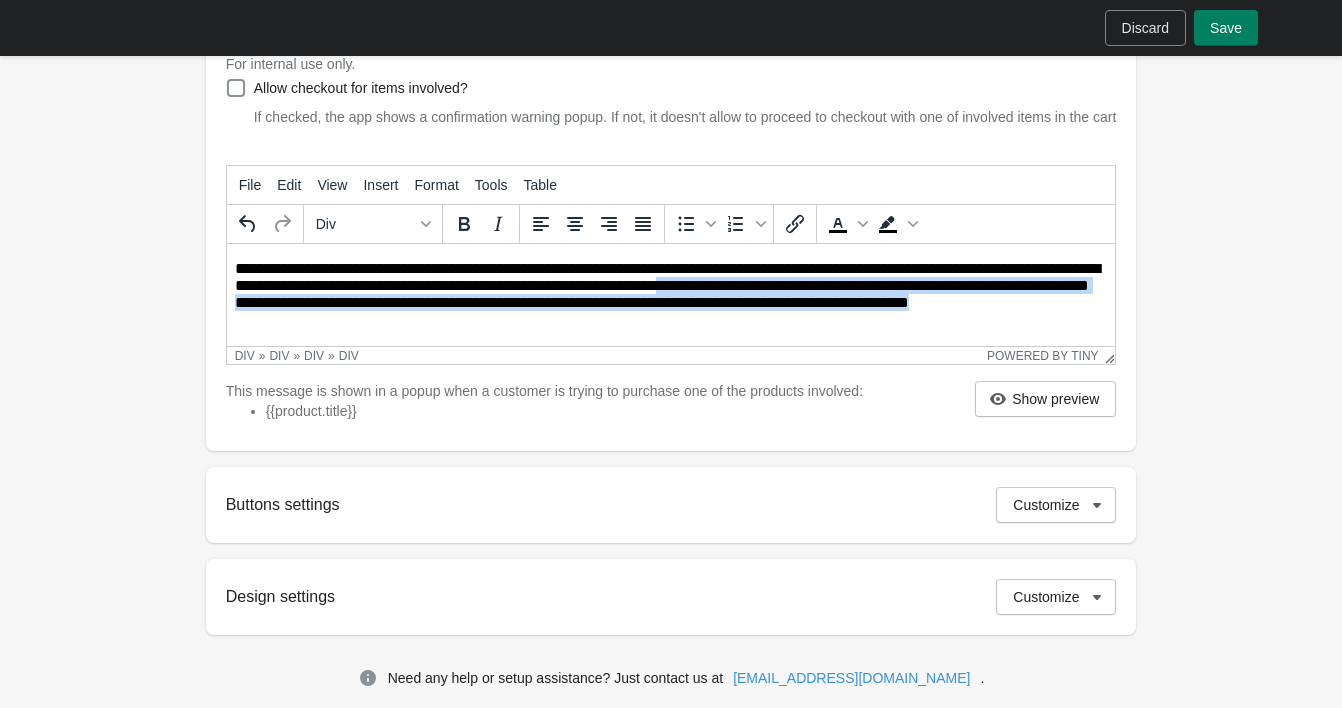 drag, startPoint x: 774, startPoint y: 289, endPoint x: 759, endPoint y: 318, distance: 32.649654 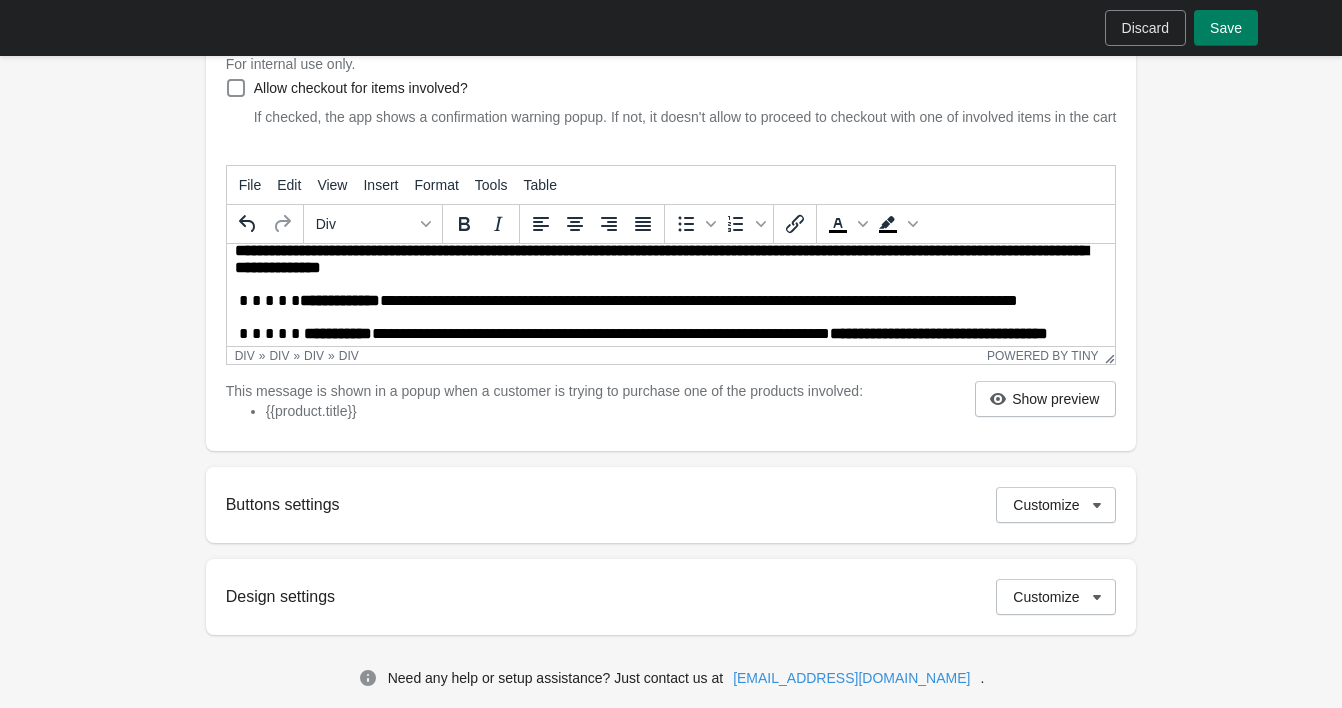 scroll, scrollTop: 0, scrollLeft: 0, axis: both 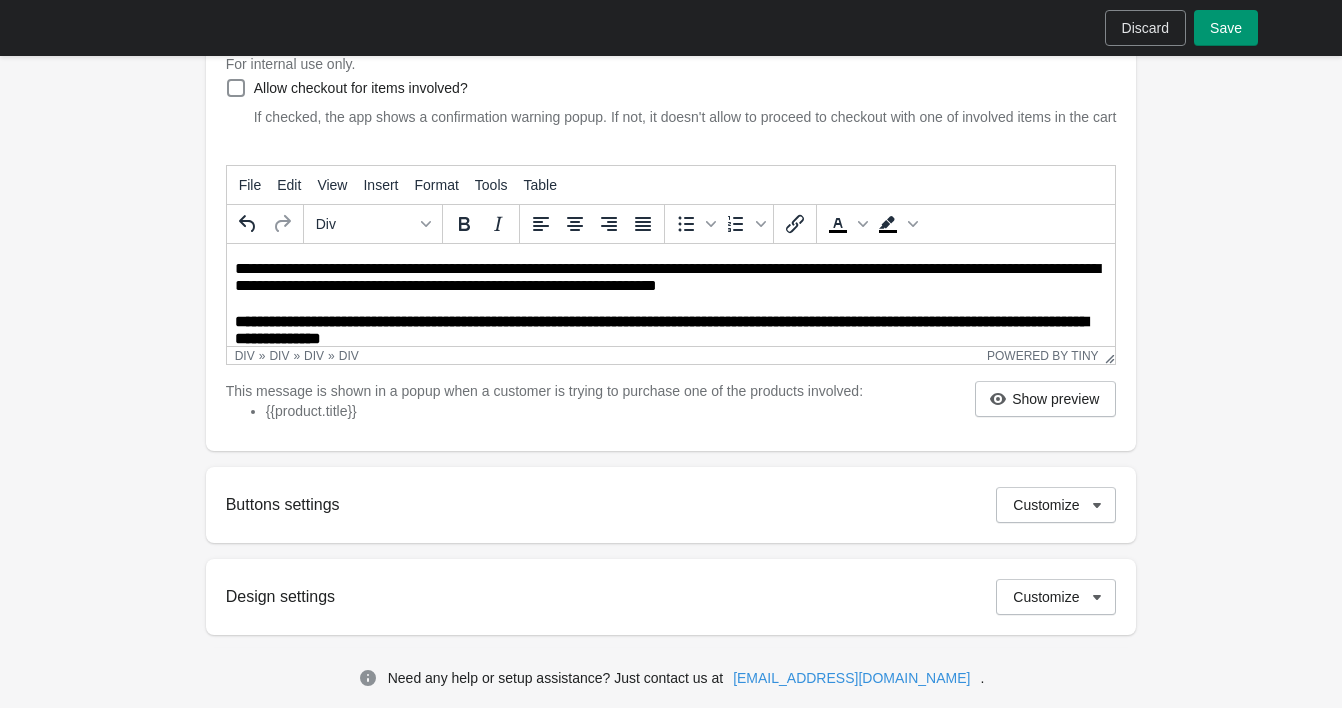 click on "Save" at bounding box center (1226, 28) 